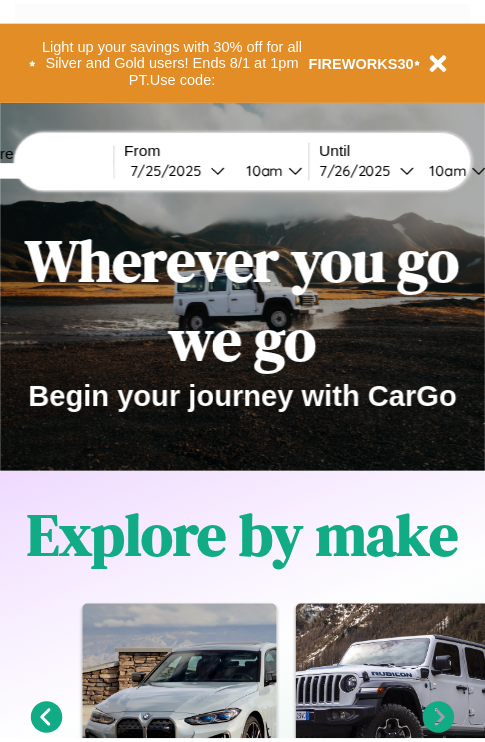 scroll, scrollTop: 0, scrollLeft: 0, axis: both 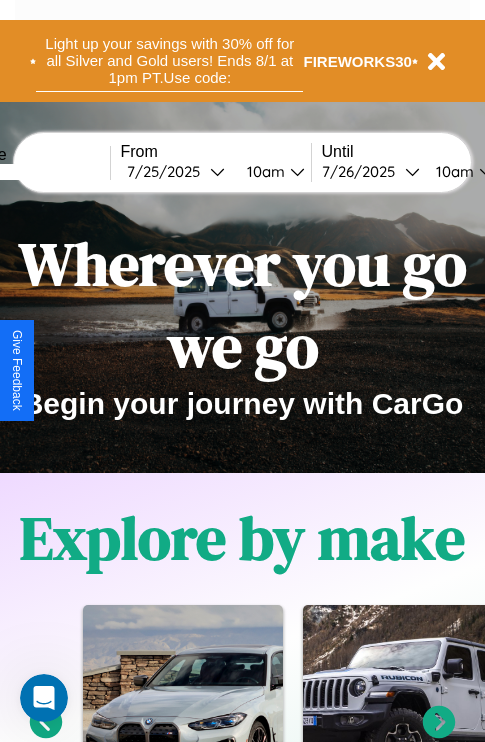click on "Light up your savings with 30% off for all Silver and Gold users! Ends 8/1 at 1pm PT.  Use code:" at bounding box center (169, 61) 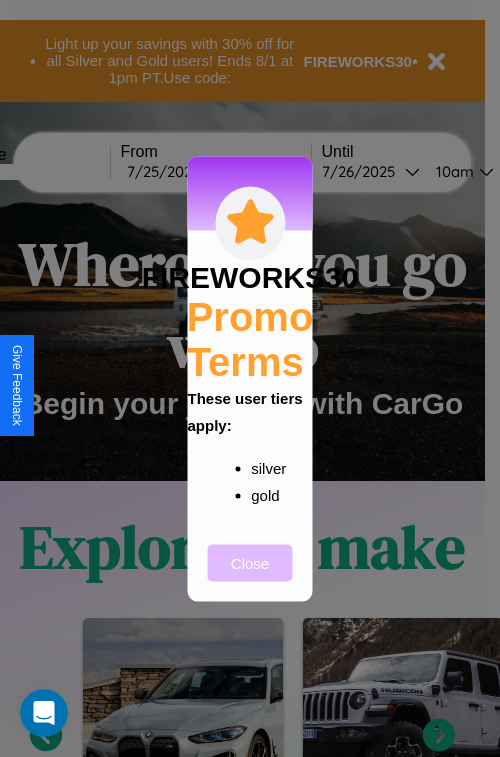 click on "Close" at bounding box center [250, 562] 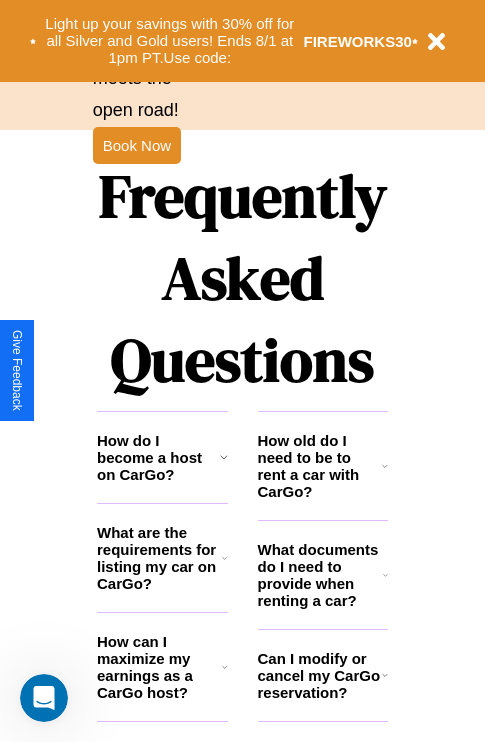 scroll, scrollTop: 2423, scrollLeft: 0, axis: vertical 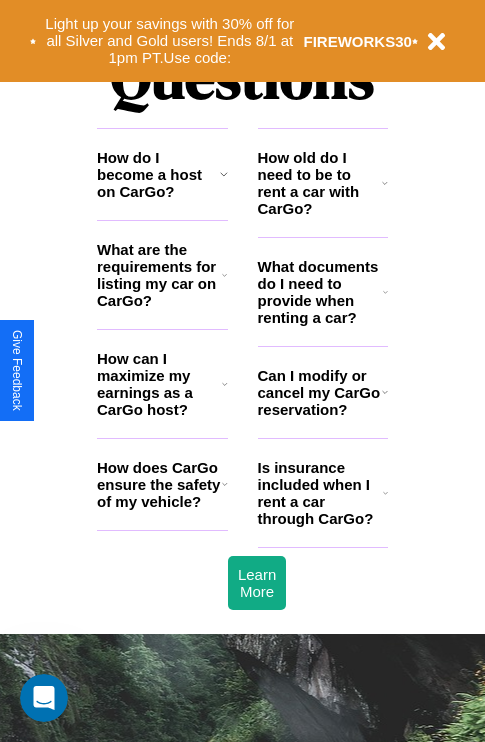 click on "Is insurance included when I rent a car through CarGo?" at bounding box center [320, 493] 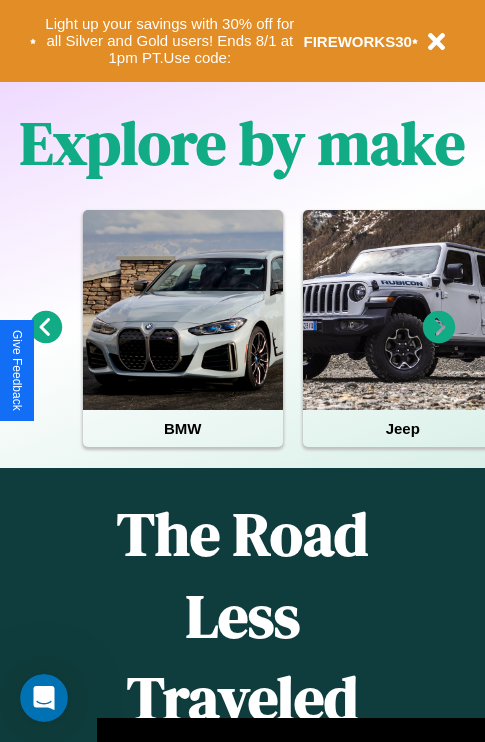 scroll, scrollTop: 308, scrollLeft: 0, axis: vertical 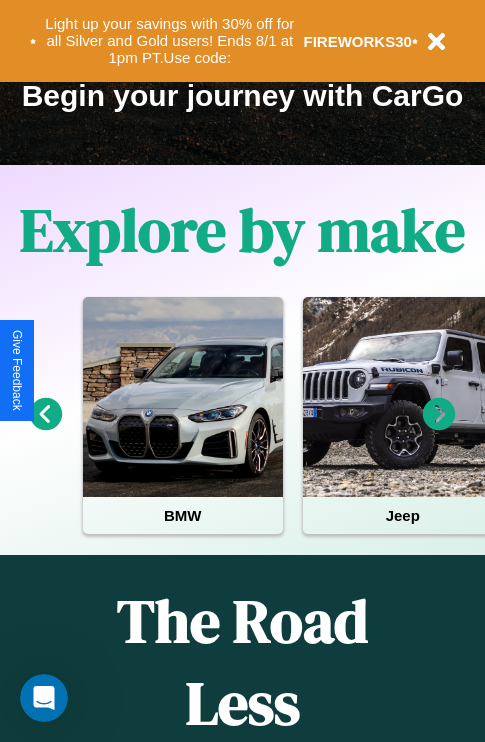 click 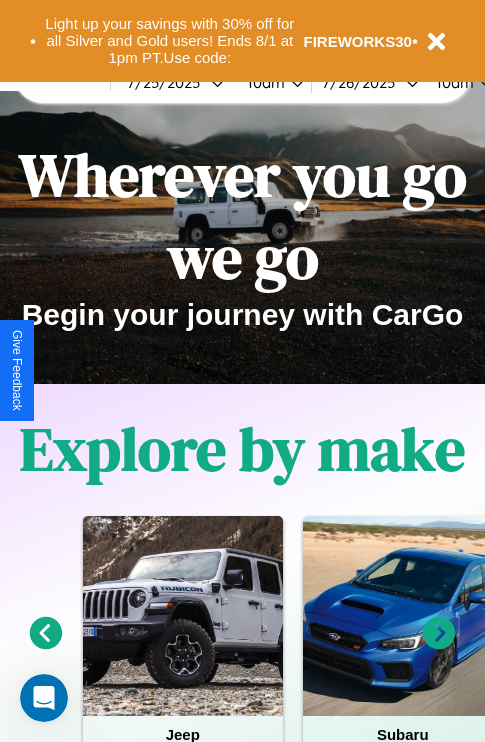 scroll, scrollTop: 0, scrollLeft: 0, axis: both 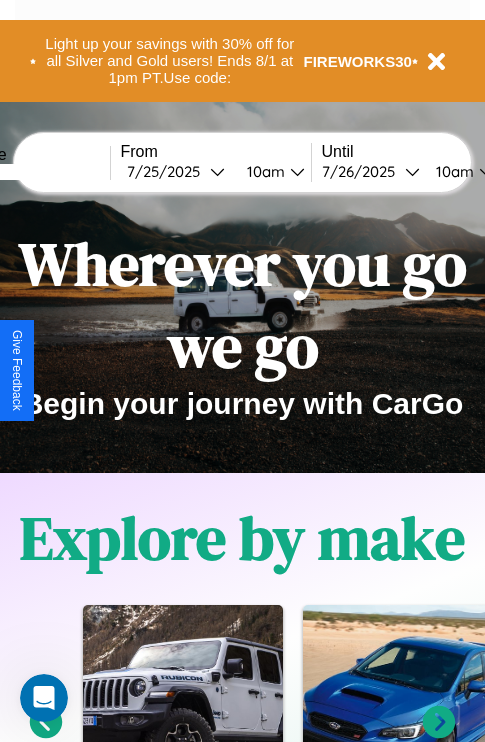 click at bounding box center [35, 172] 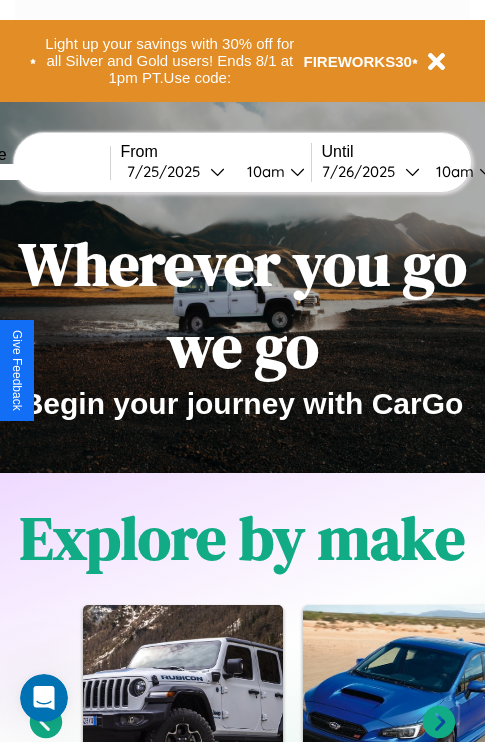 type on "*****" 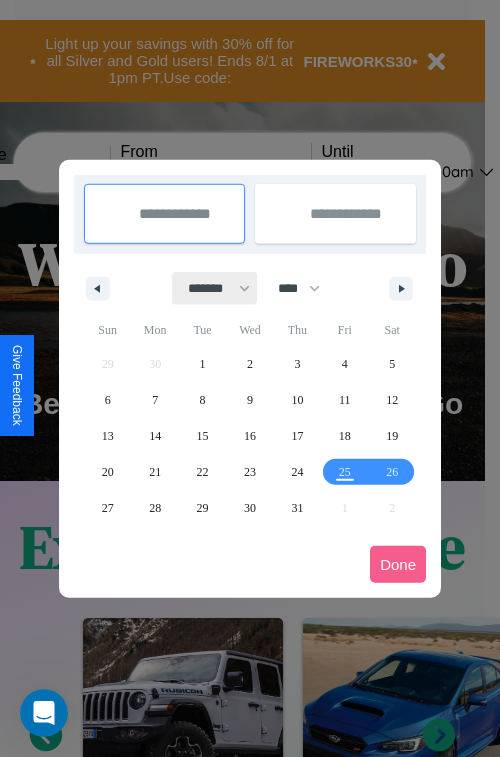 click on "******* ******** ***** ***** *** **** **** ****** ********* ******* ******** ********" at bounding box center (215, 288) 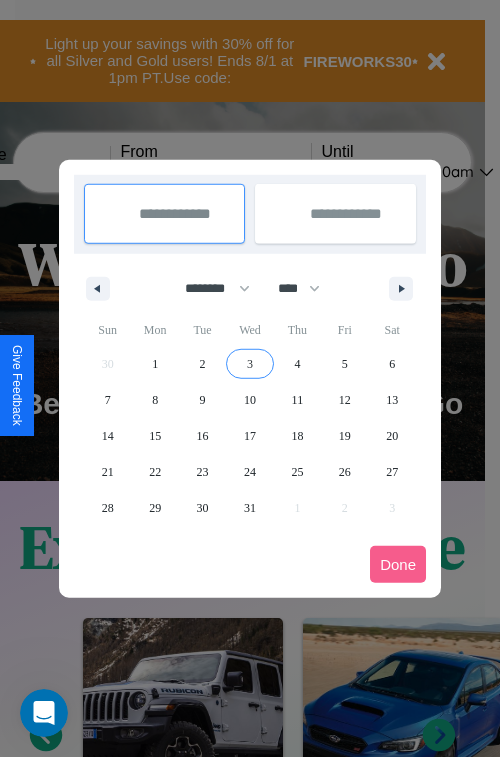 click on "3" at bounding box center (250, 364) 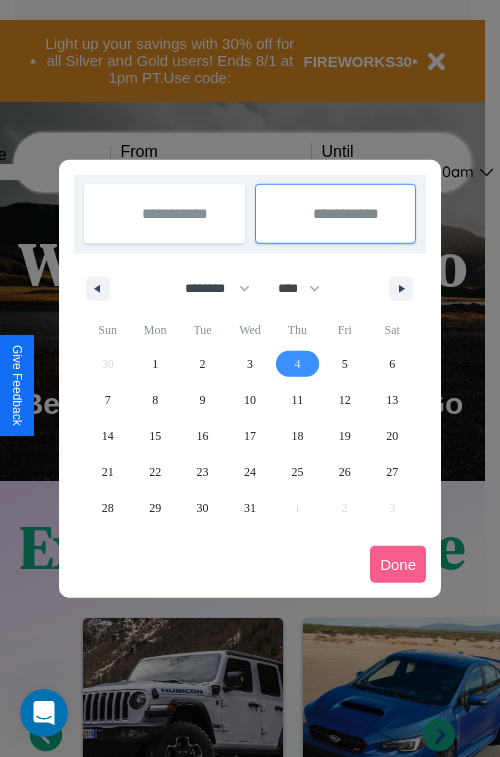 click on "4" at bounding box center (297, 364) 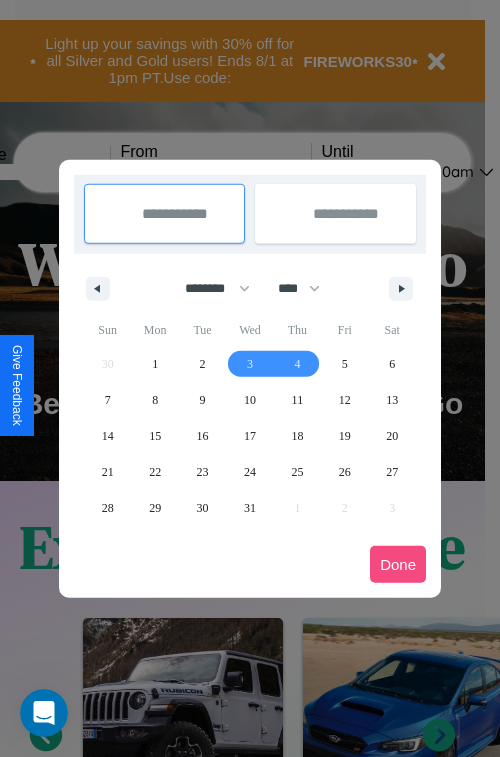 click on "Done" at bounding box center (398, 564) 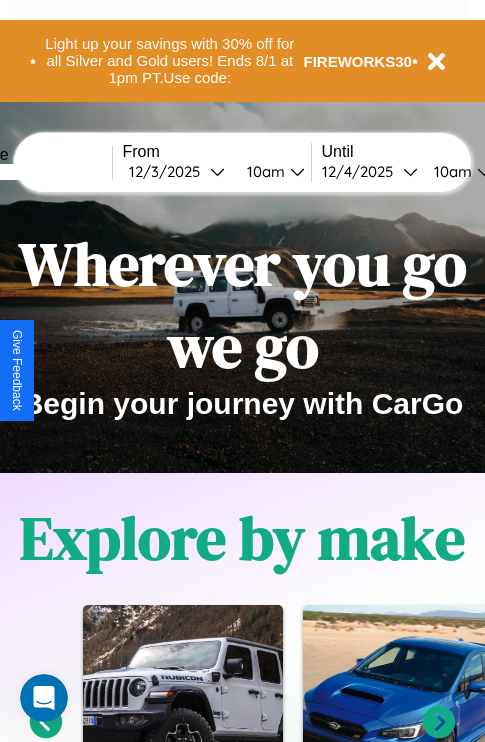 scroll, scrollTop: 0, scrollLeft: 74, axis: horizontal 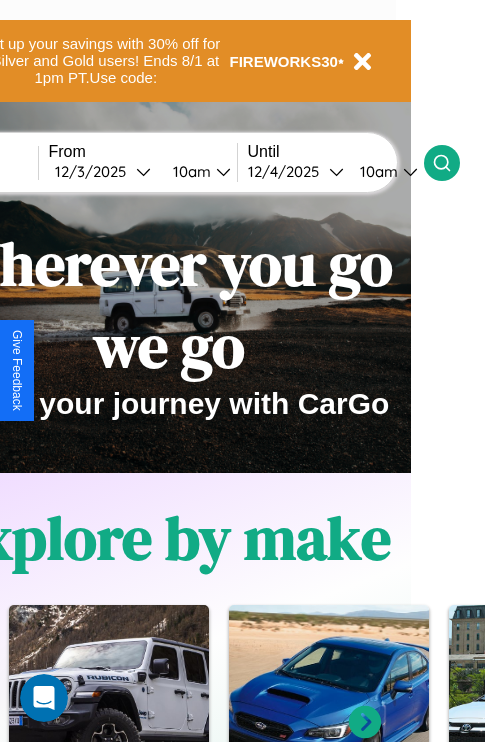 click 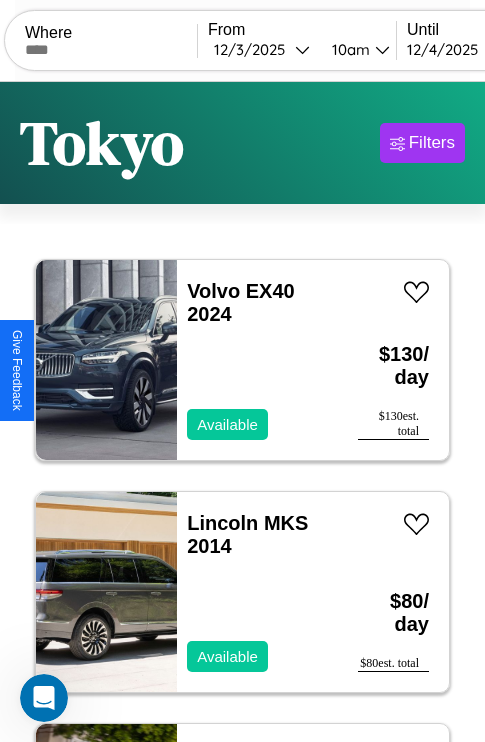 scroll, scrollTop: 95, scrollLeft: 0, axis: vertical 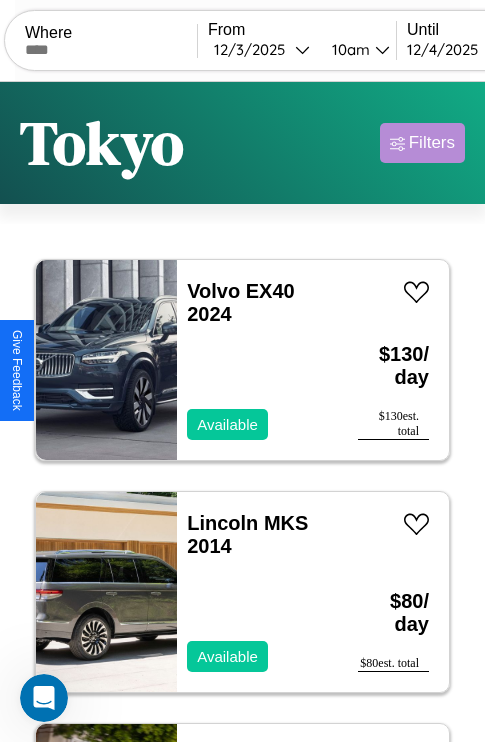 click on "Filters" at bounding box center [432, 143] 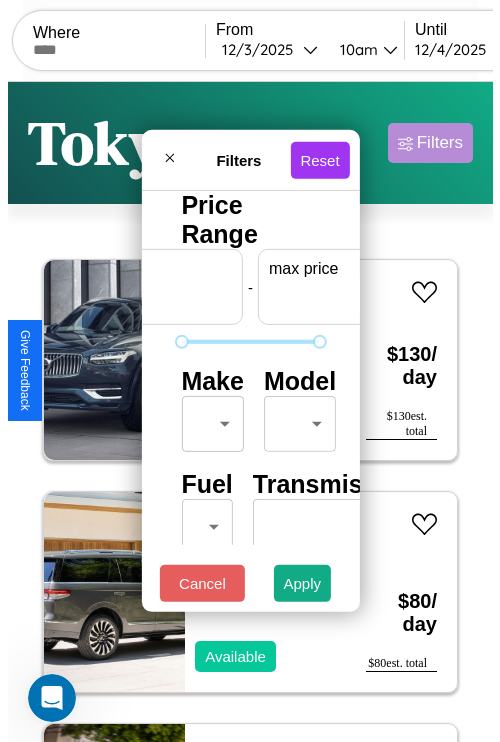 scroll, scrollTop: 0, scrollLeft: 124, axis: horizontal 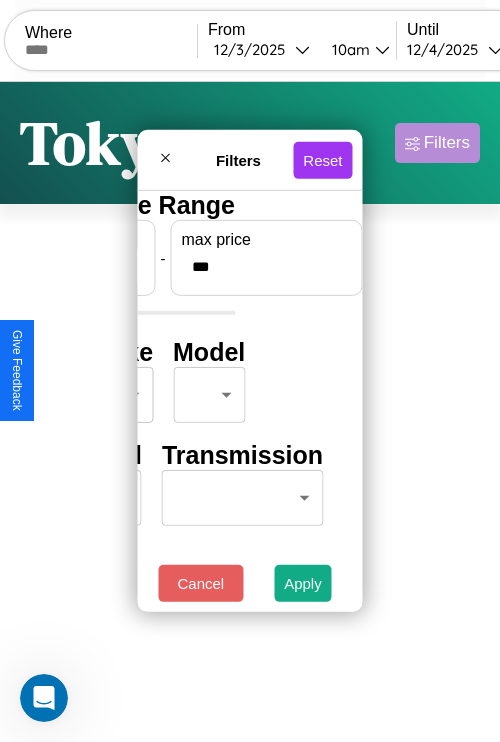 type on "***" 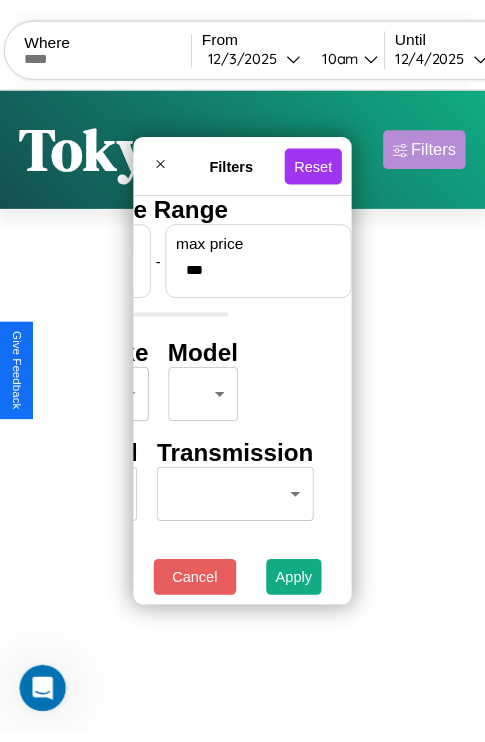 scroll, scrollTop: 0, scrollLeft: 0, axis: both 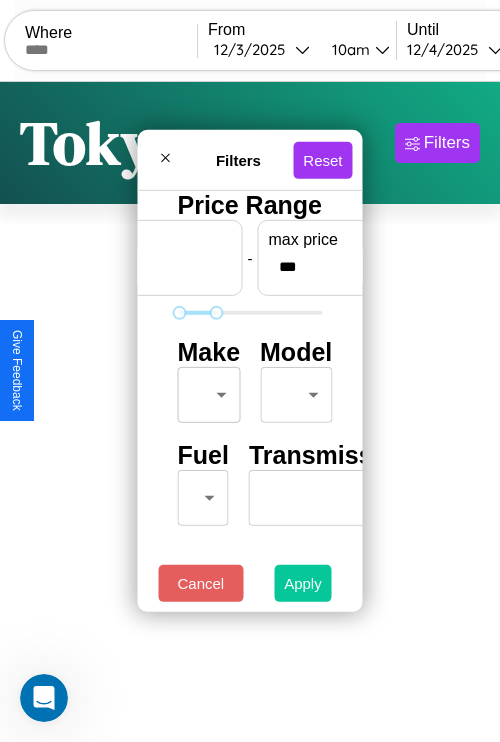 type on "*" 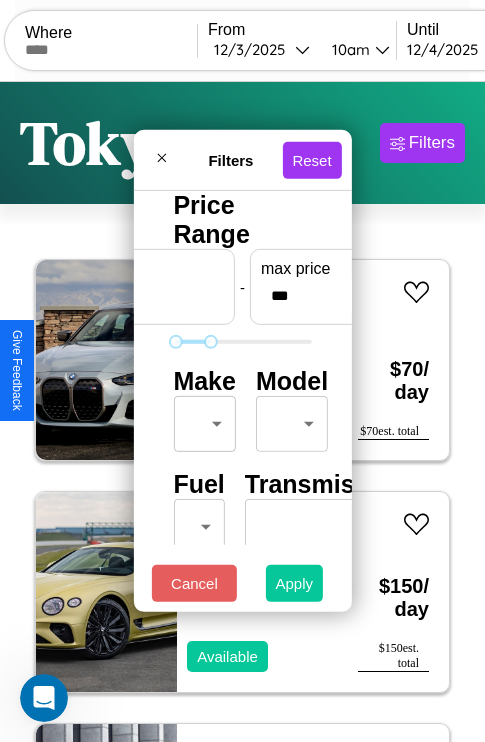 click on "Apply" at bounding box center [295, 583] 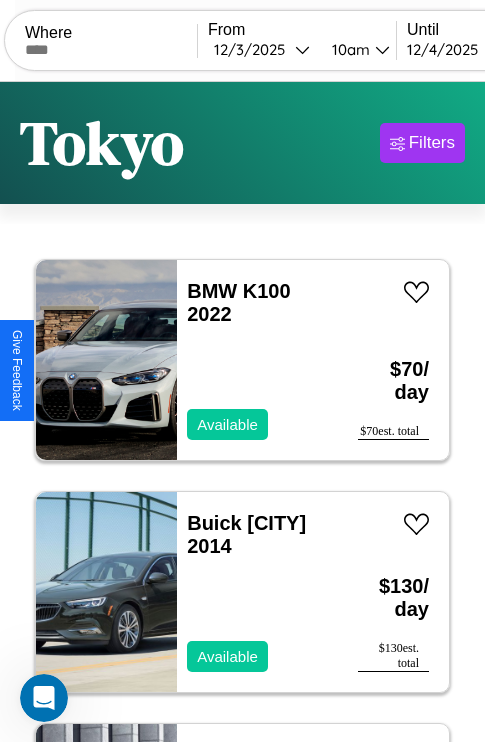 scroll, scrollTop: 66, scrollLeft: 0, axis: vertical 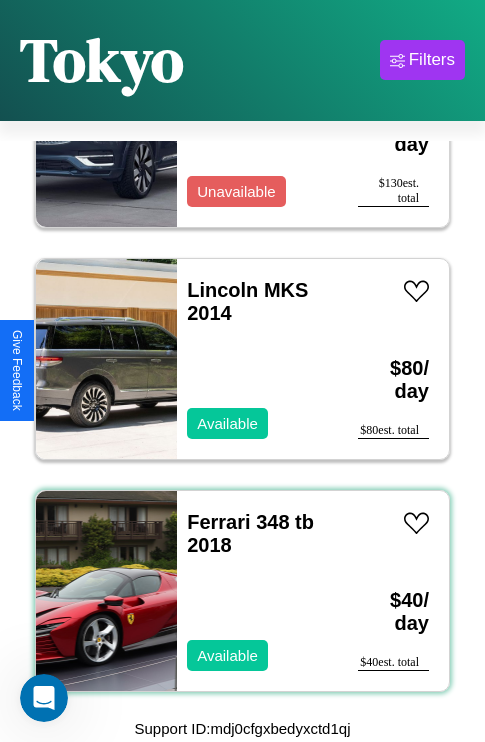 click on "Ferrari 348 tb 2018 Available" at bounding box center [257, 591] 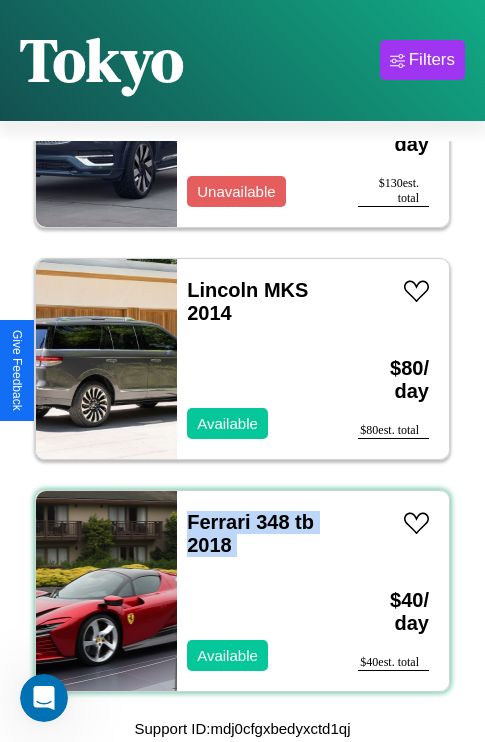 click on "Ferrari 348 tb 2018 Available" at bounding box center (257, 591) 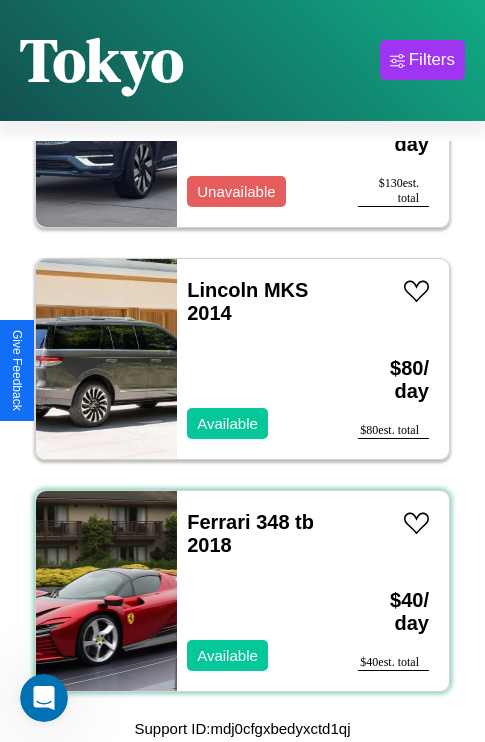 click on "Ferrari 348 tb 2018 Available" at bounding box center (257, 591) 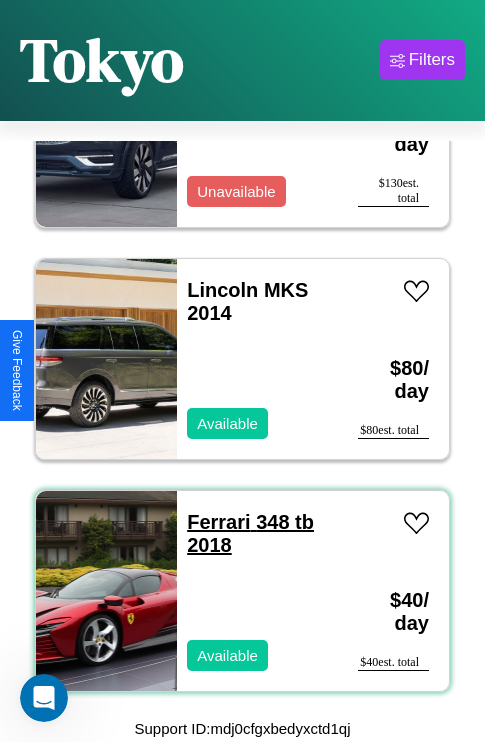 click on "Ferrari 348 tb 2018" at bounding box center [250, 533] 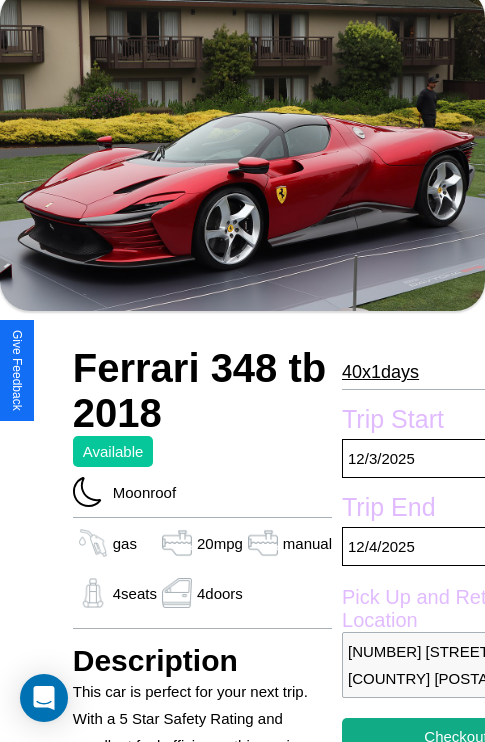 scroll, scrollTop: 95, scrollLeft: 0, axis: vertical 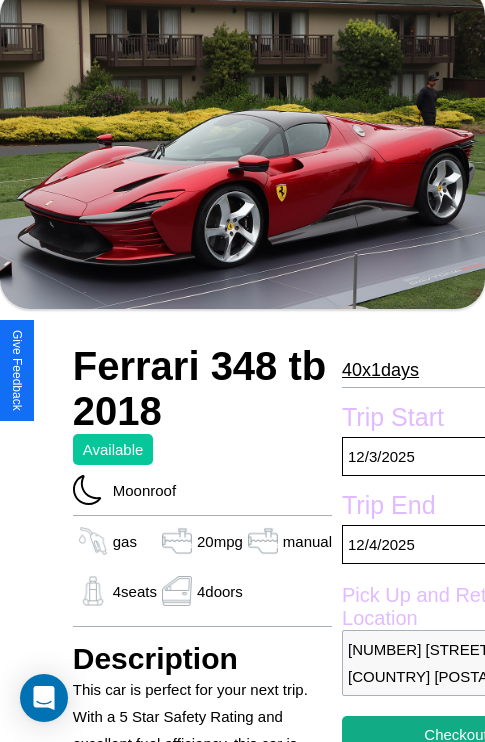 click on "40  x  1  days" at bounding box center (380, 370) 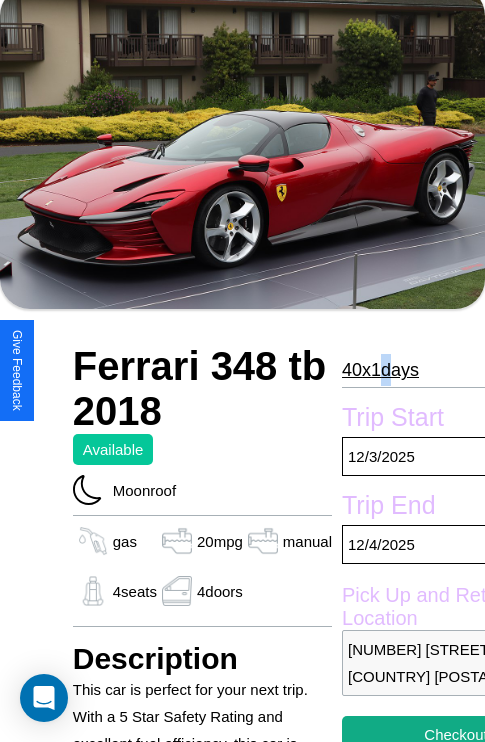 click on "40  x  1  days" at bounding box center (380, 370) 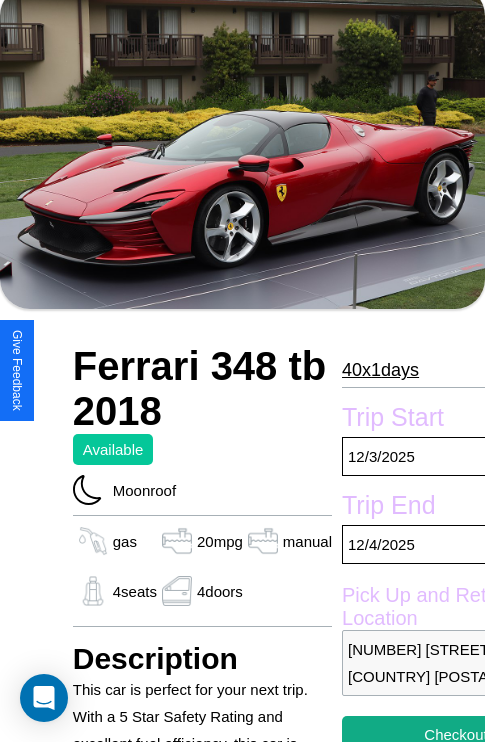 click on "40  x  1  days" at bounding box center [380, 370] 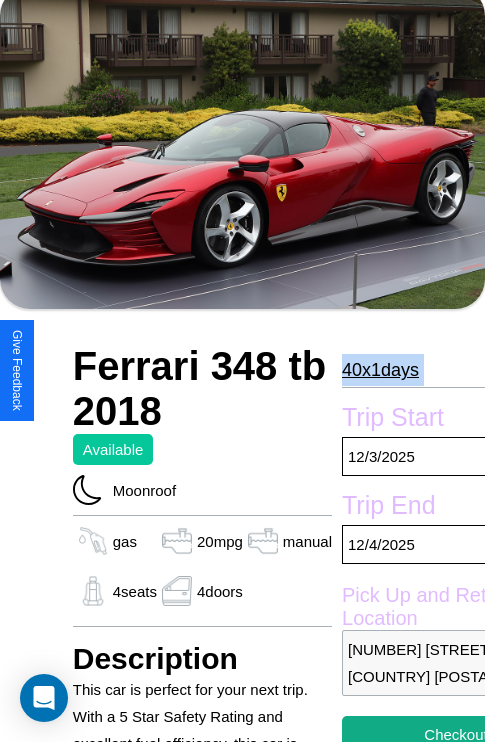click on "40  x  1  days" at bounding box center (380, 370) 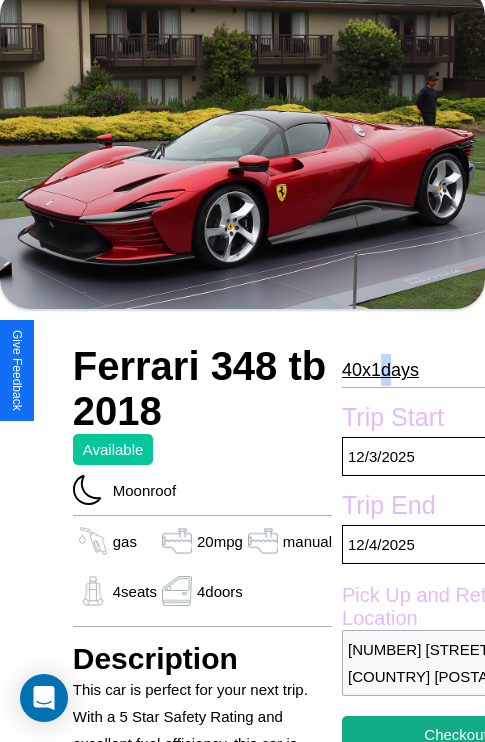 click on "40  x  1  days" at bounding box center (380, 370) 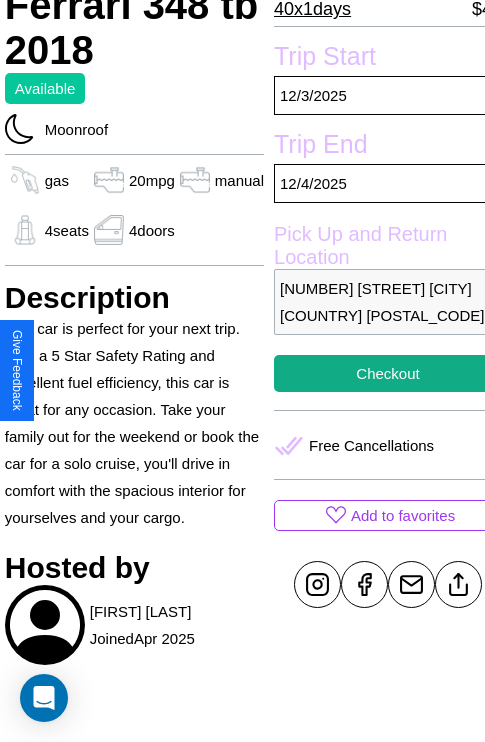scroll, scrollTop: 458, scrollLeft: 68, axis: both 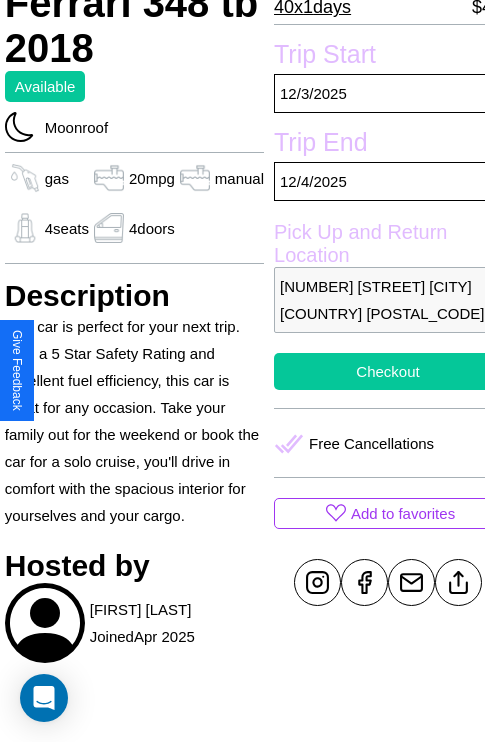 click on "Checkout" at bounding box center [388, 371] 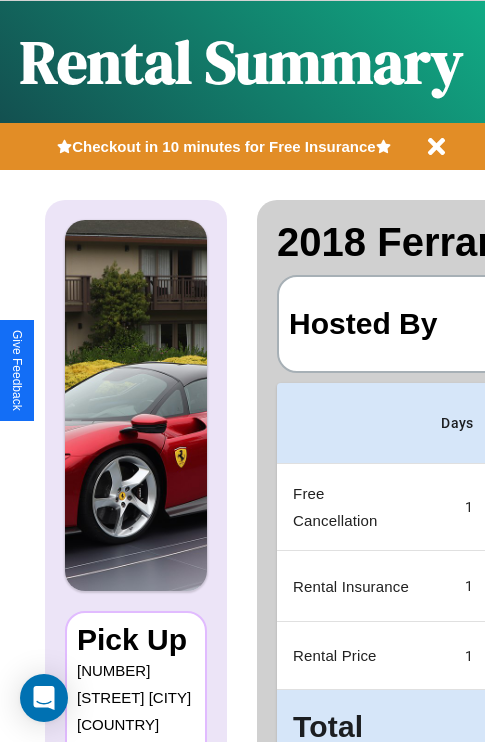 scroll, scrollTop: 0, scrollLeft: 378, axis: horizontal 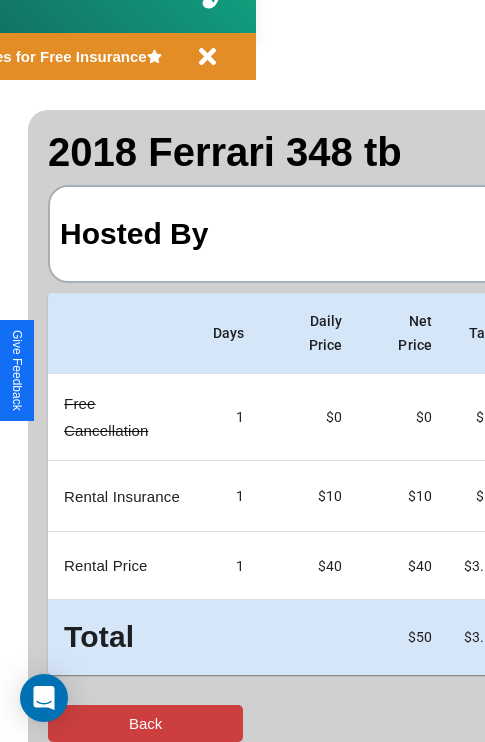 click on "Back" at bounding box center [145, 723] 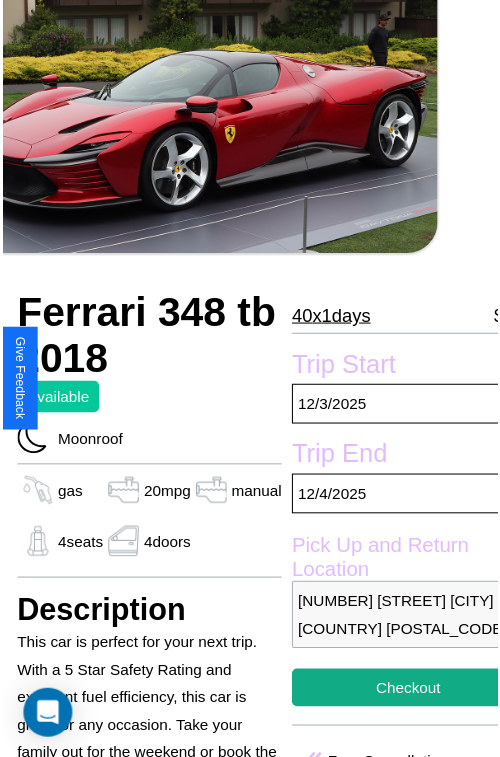 scroll, scrollTop: 180, scrollLeft: 68, axis: both 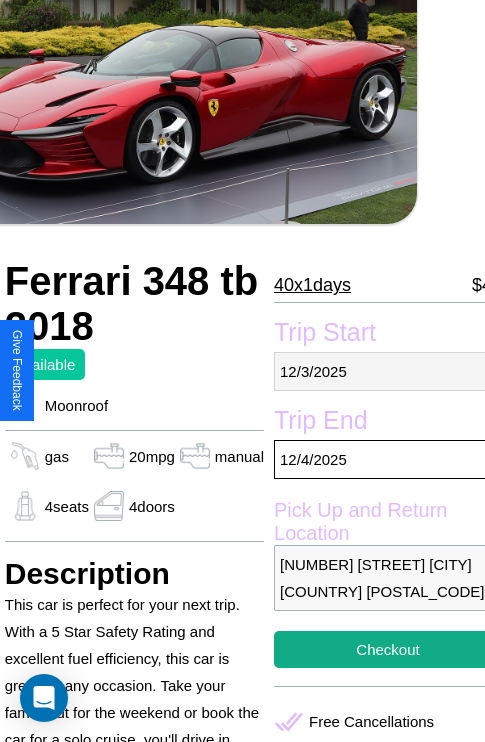 click on "12 / 3 / 2025" at bounding box center [388, 371] 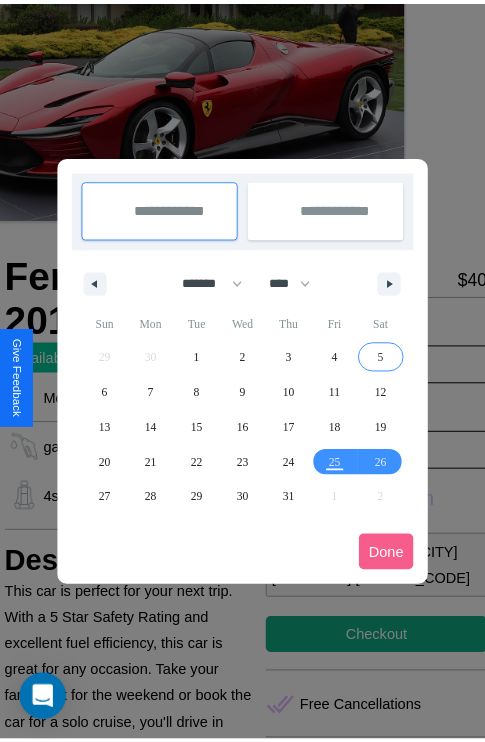 scroll, scrollTop: 0, scrollLeft: 68, axis: horizontal 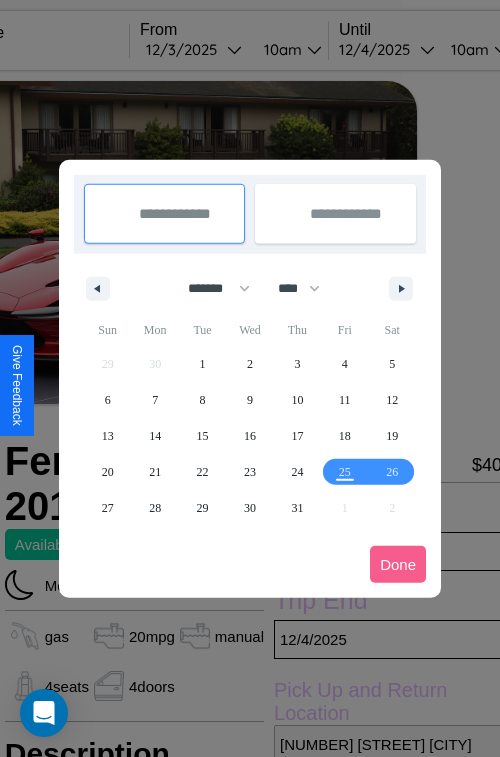 click at bounding box center (250, 378) 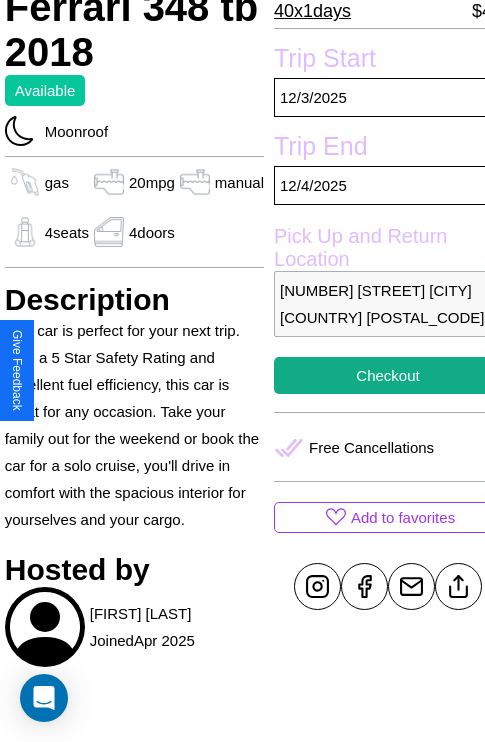 scroll, scrollTop: 458, scrollLeft: 68, axis: both 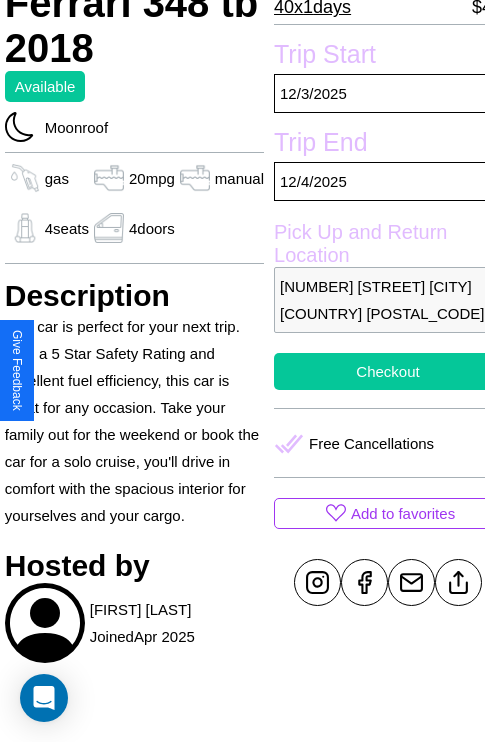 click on "Checkout" at bounding box center [388, 371] 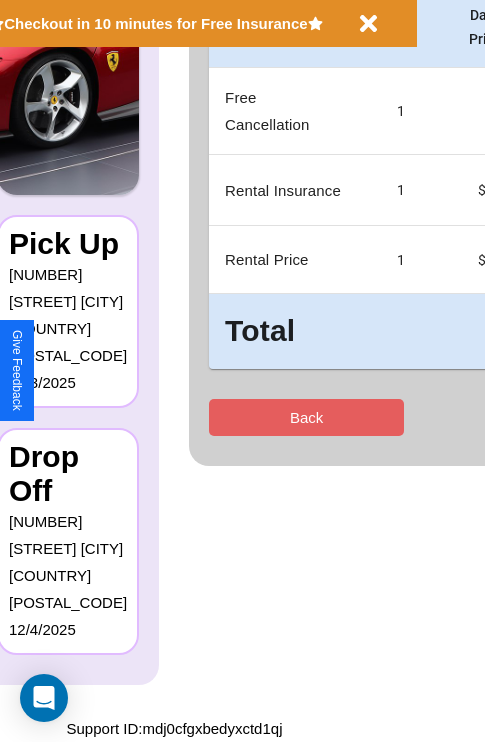 scroll, scrollTop: 0, scrollLeft: 0, axis: both 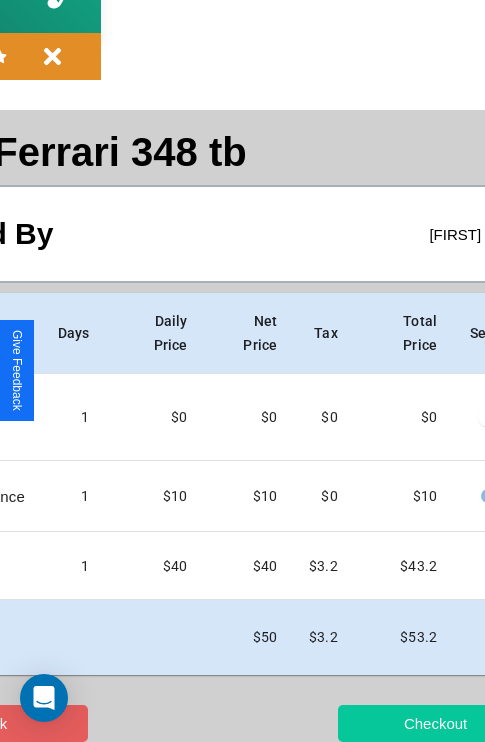 click on "Checkout" at bounding box center [435, 723] 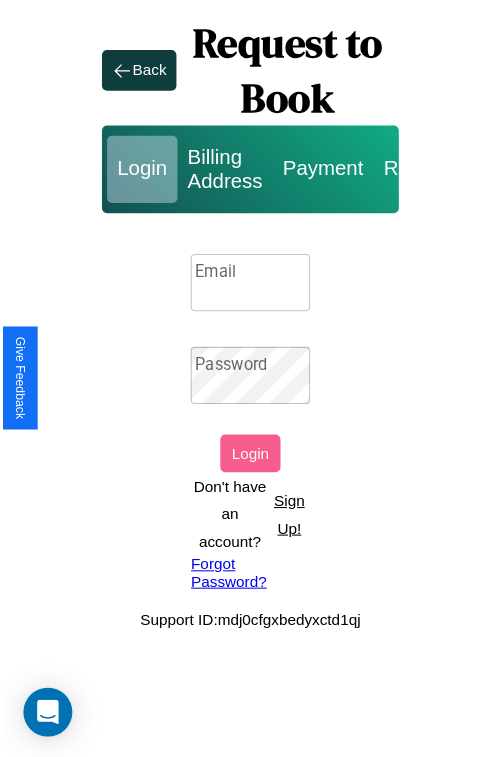 scroll, scrollTop: 0, scrollLeft: 0, axis: both 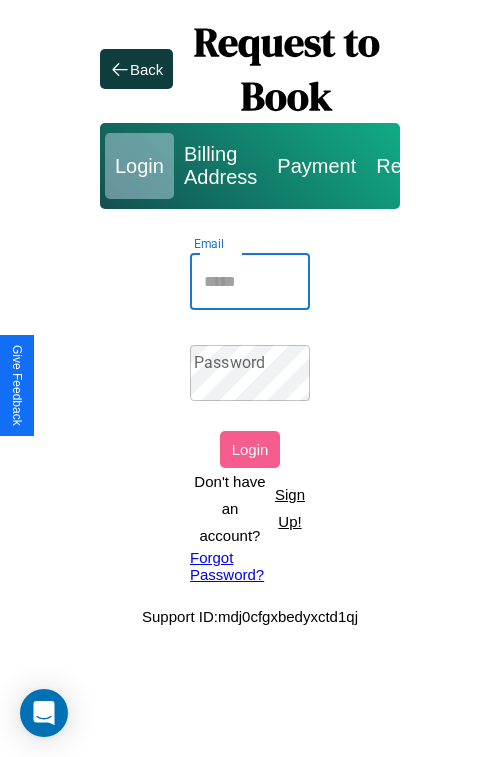 click on "Email" at bounding box center [250, 282] 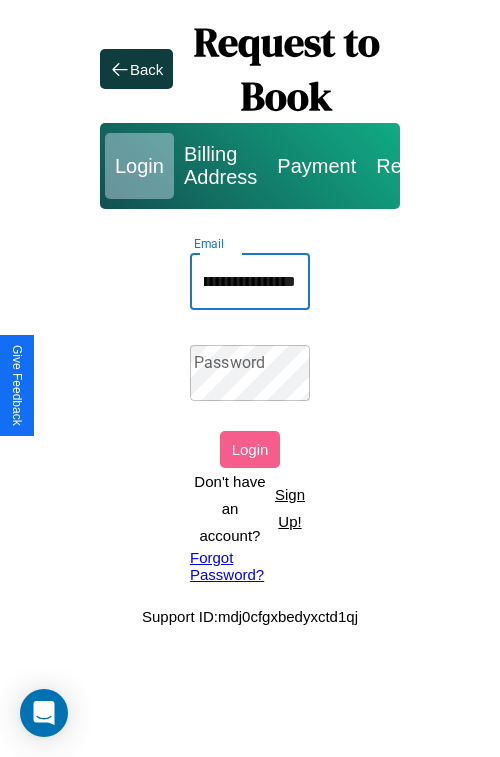 scroll, scrollTop: 0, scrollLeft: 95, axis: horizontal 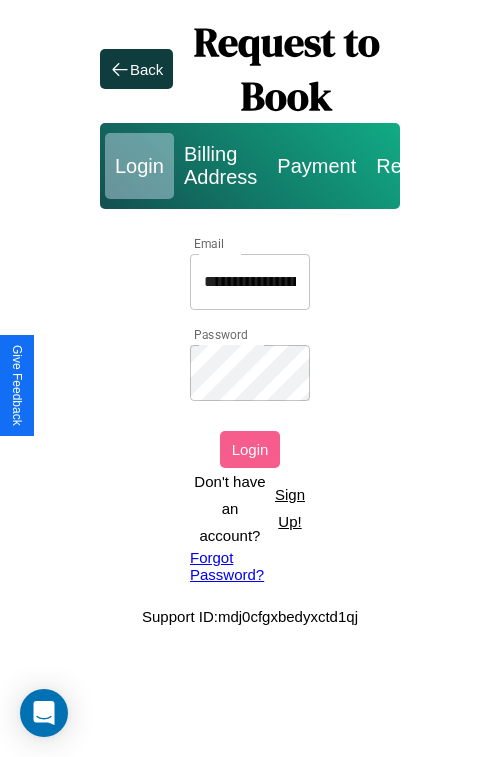 click on "Login" at bounding box center [250, 449] 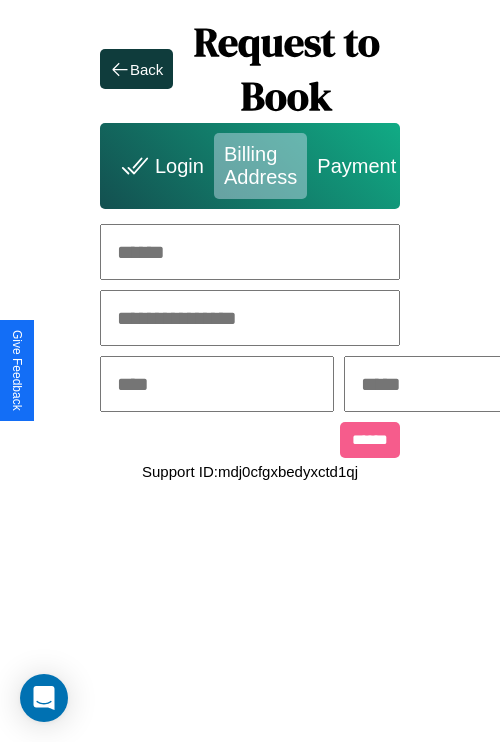 click at bounding box center (250, 252) 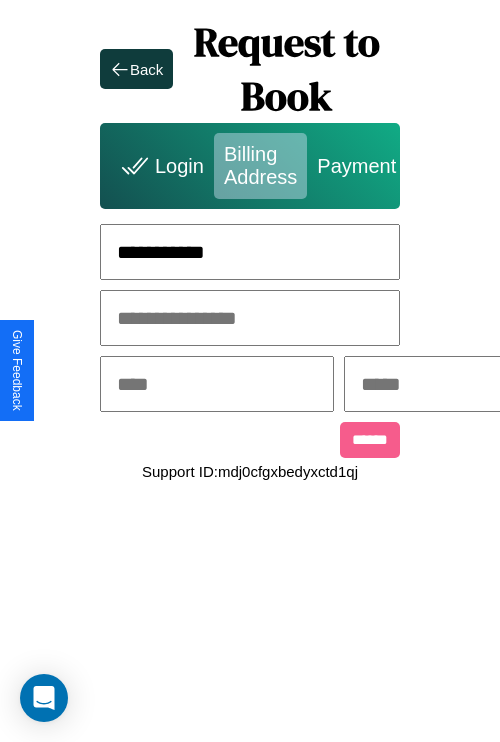 type on "**********" 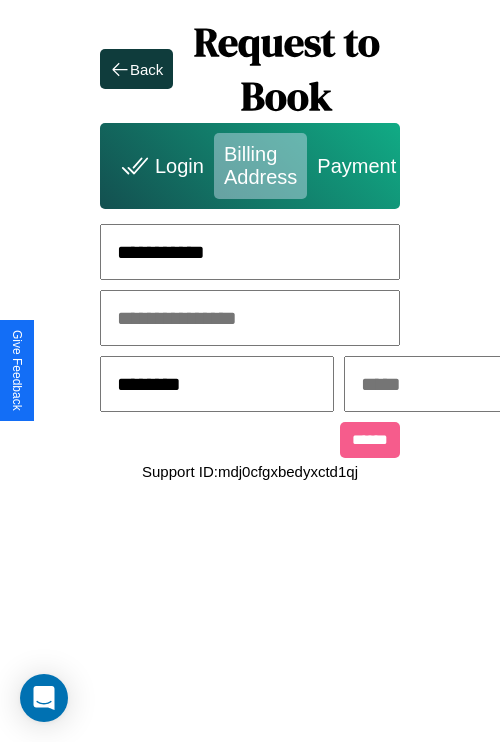 type on "********" 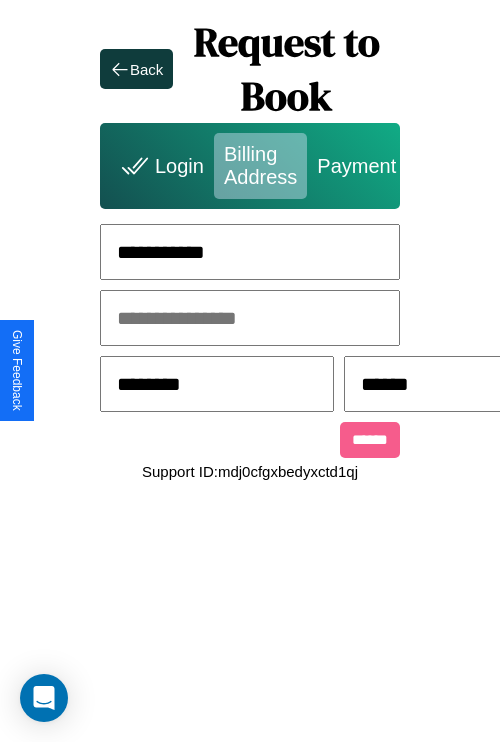 scroll, scrollTop: 0, scrollLeft: 517, axis: horizontal 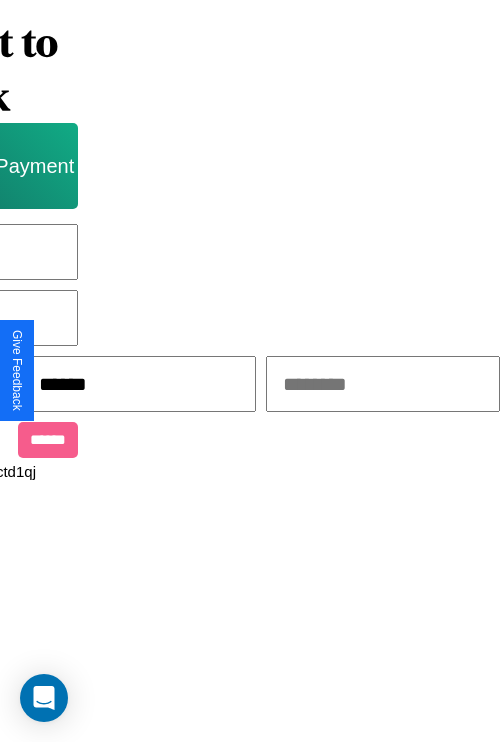 type on "******" 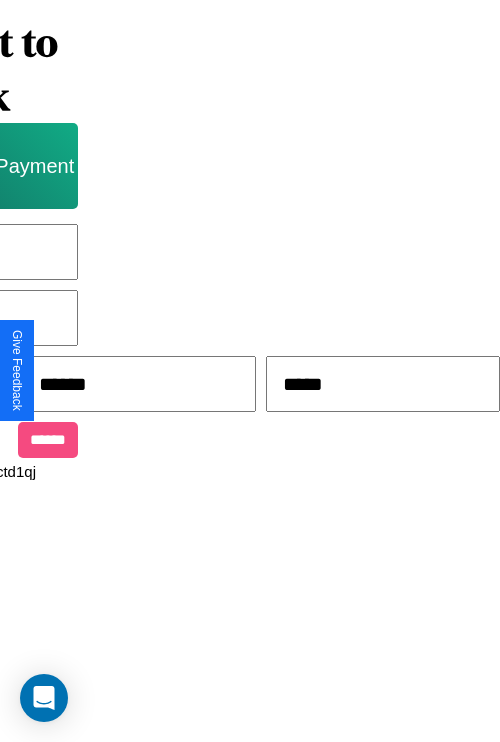 type on "*****" 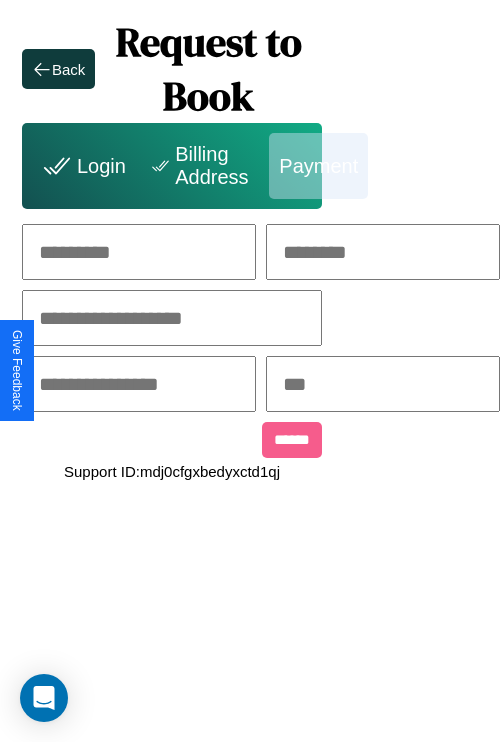 scroll, scrollTop: 0, scrollLeft: 208, axis: horizontal 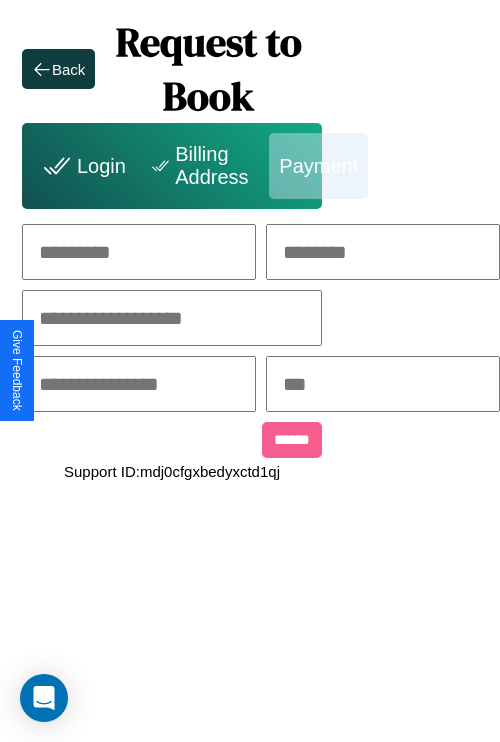 click at bounding box center (139, 252) 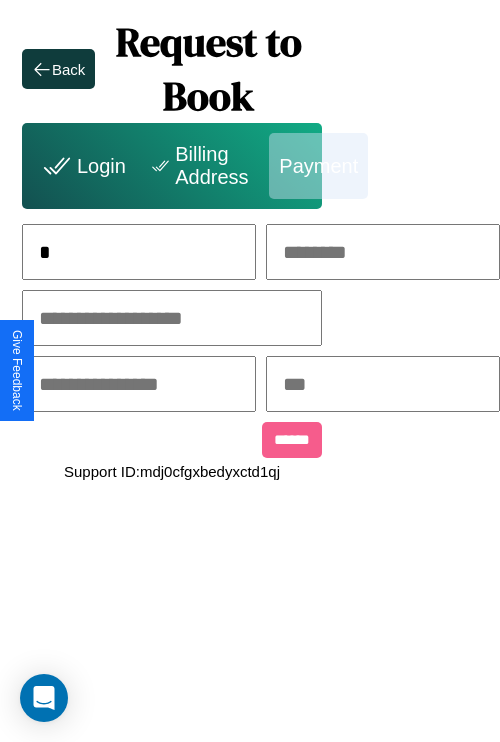 scroll, scrollTop: 0, scrollLeft: 131, axis: horizontal 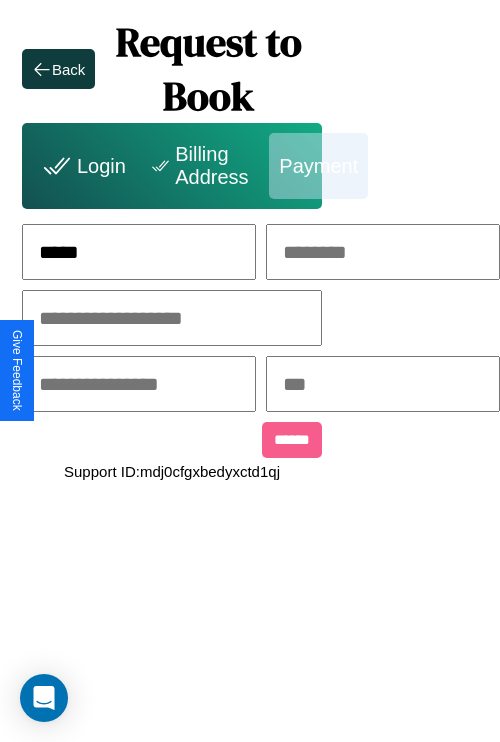 type on "*****" 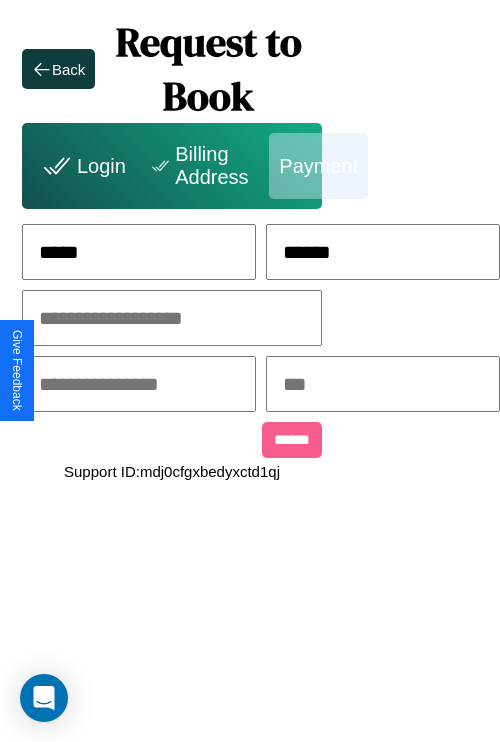 type on "******" 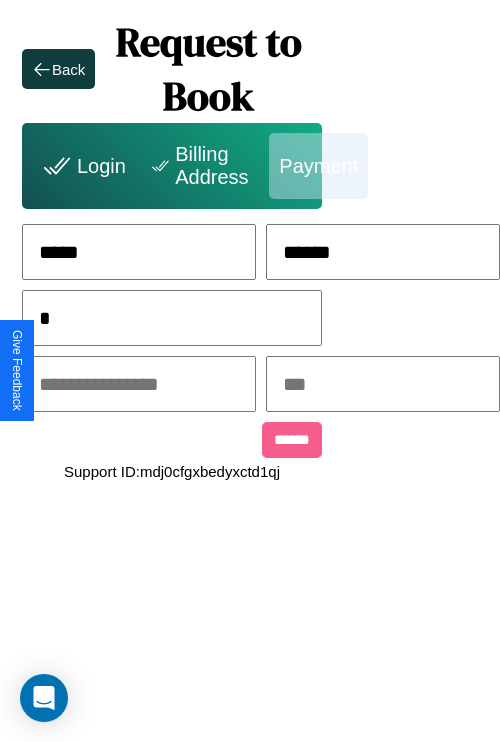 scroll, scrollTop: 0, scrollLeft: 128, axis: horizontal 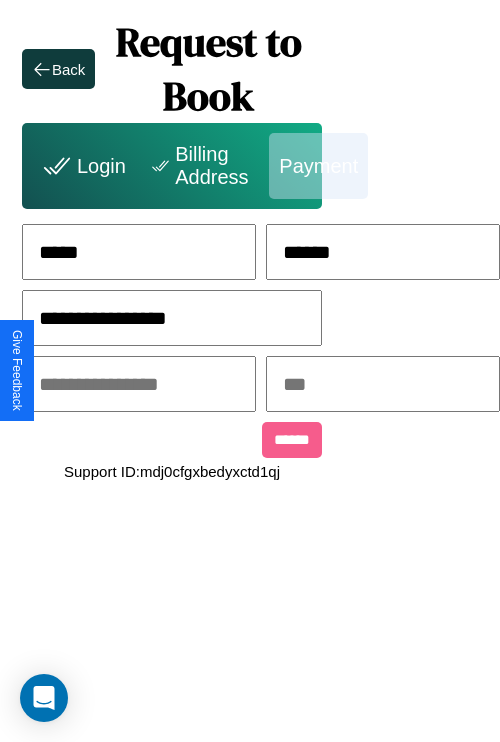 type on "**********" 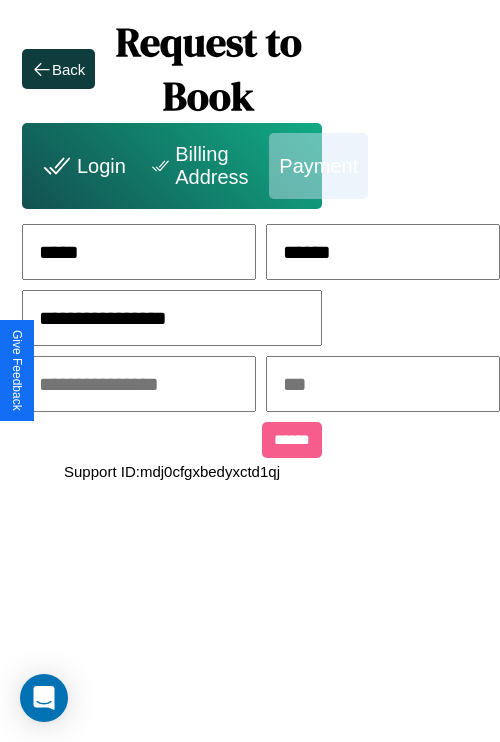 click at bounding box center (139, 384) 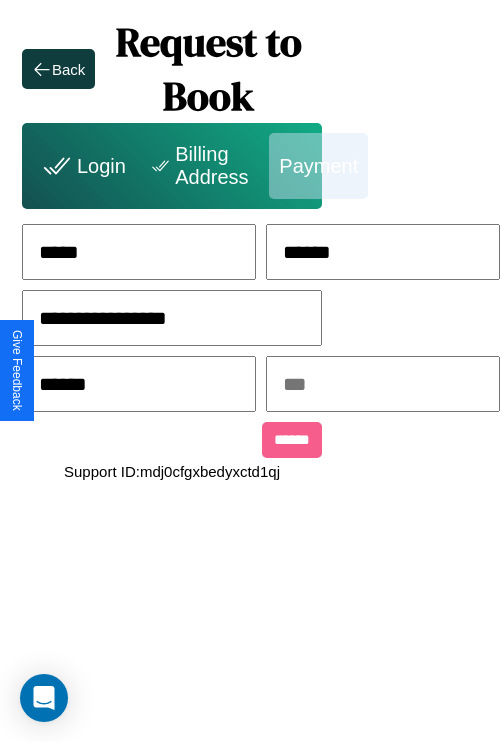 type on "******" 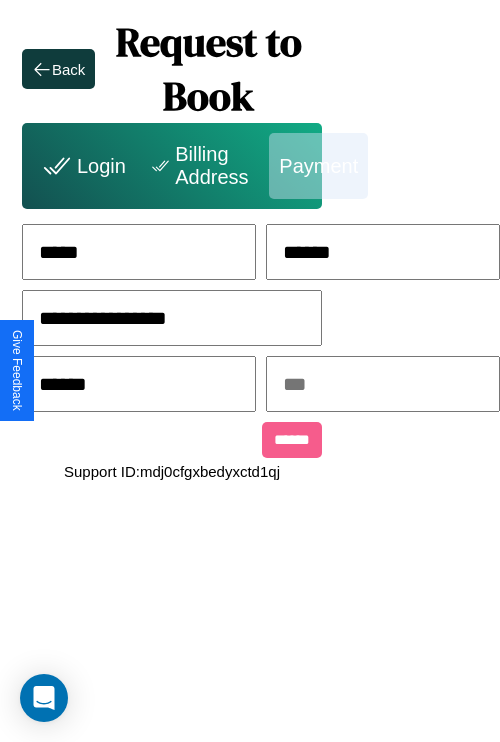 click at bounding box center [383, 384] 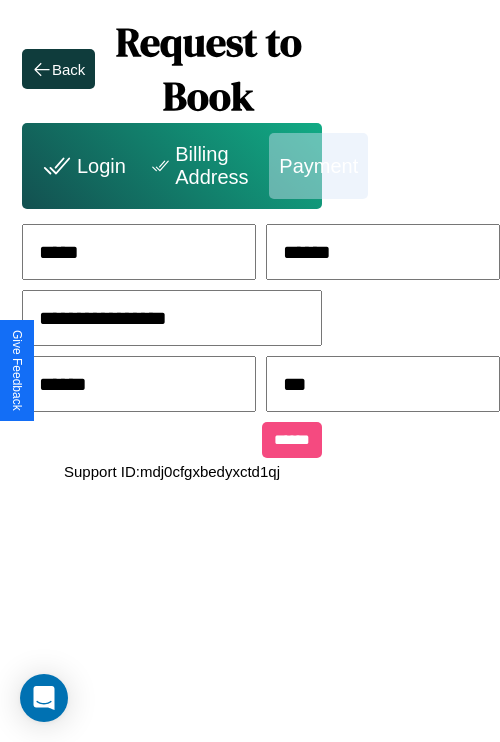 type on "***" 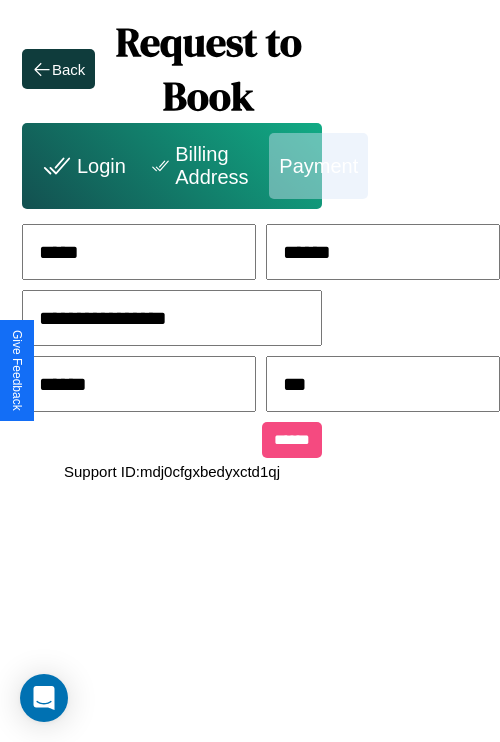 click on "******" at bounding box center [292, 440] 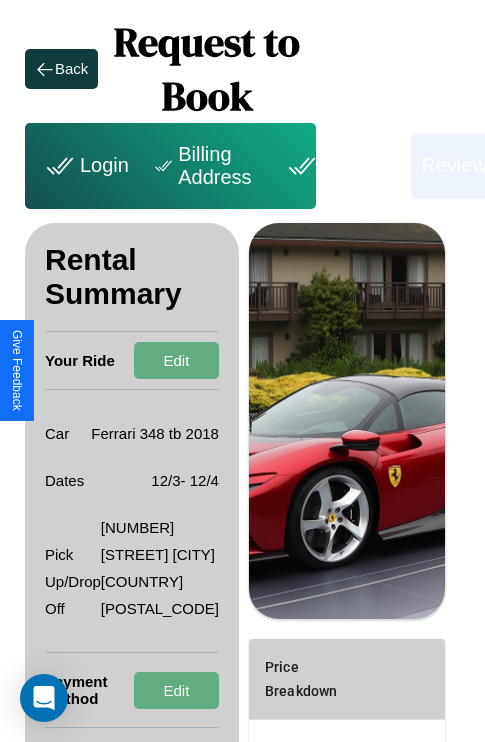 scroll, scrollTop: 301, scrollLeft: 72, axis: both 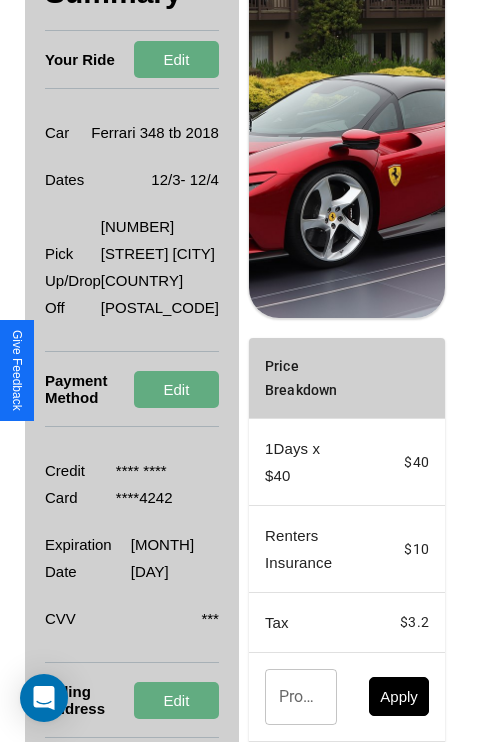 click on "Promo Code" at bounding box center (290, 697) 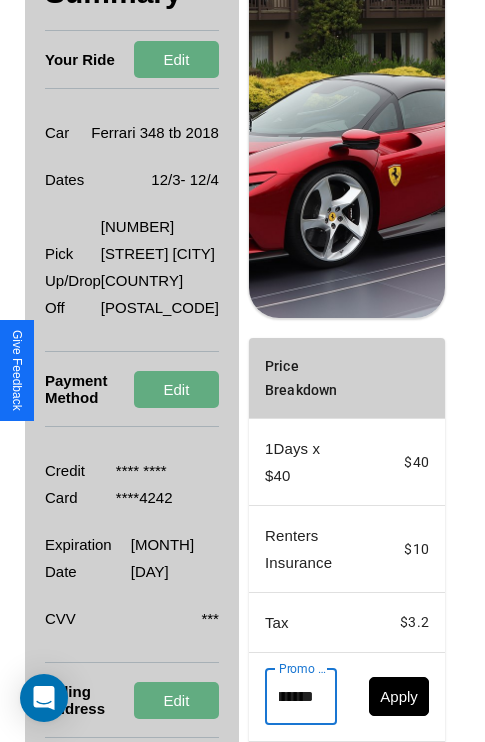 scroll, scrollTop: 0, scrollLeft: 71, axis: horizontal 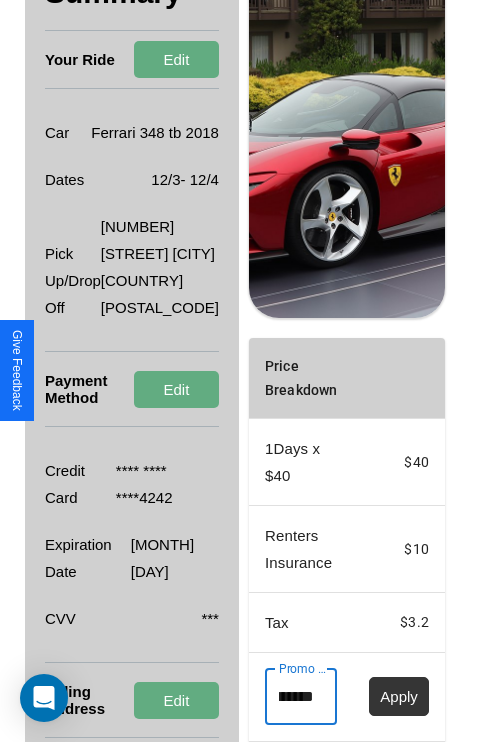type on "**********" 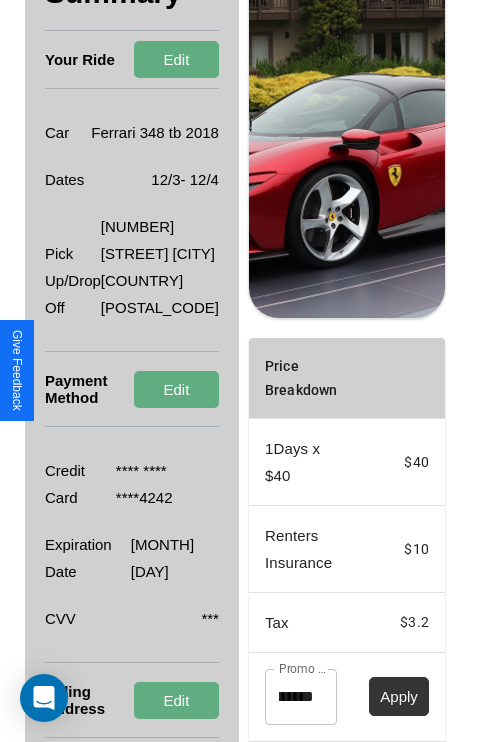 scroll, scrollTop: 0, scrollLeft: 0, axis: both 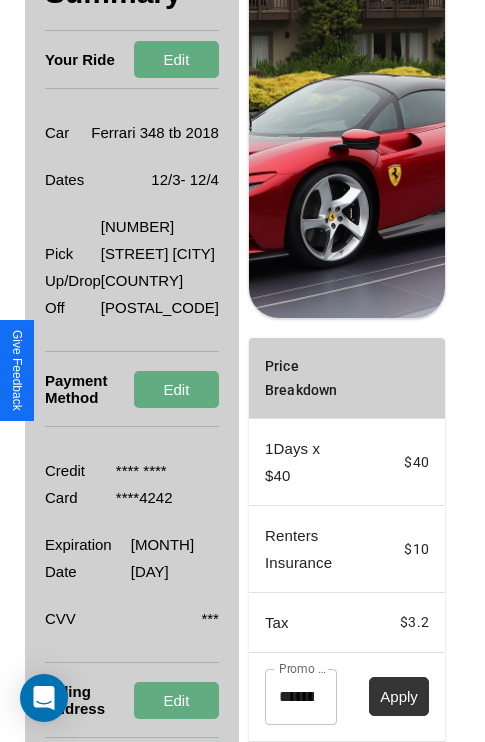 click on "Apply" at bounding box center (399, 696) 